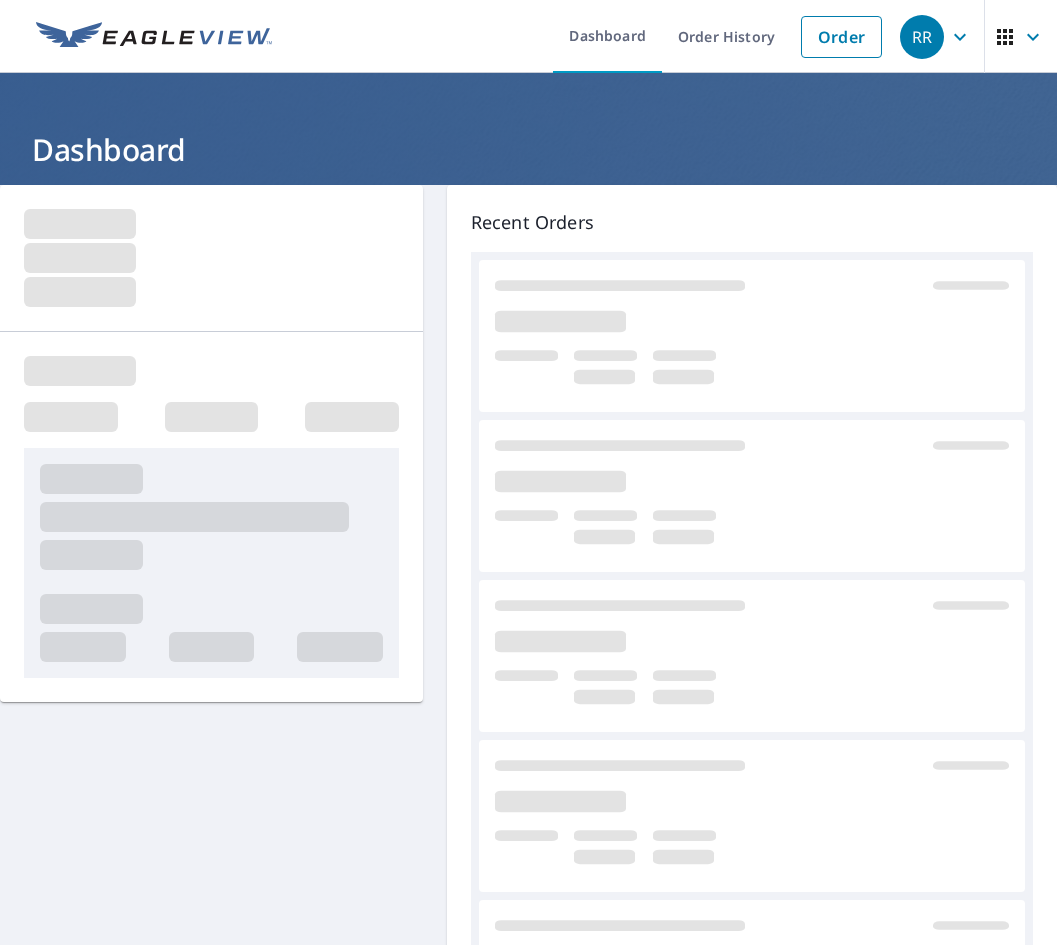 scroll, scrollTop: 0, scrollLeft: 0, axis: both 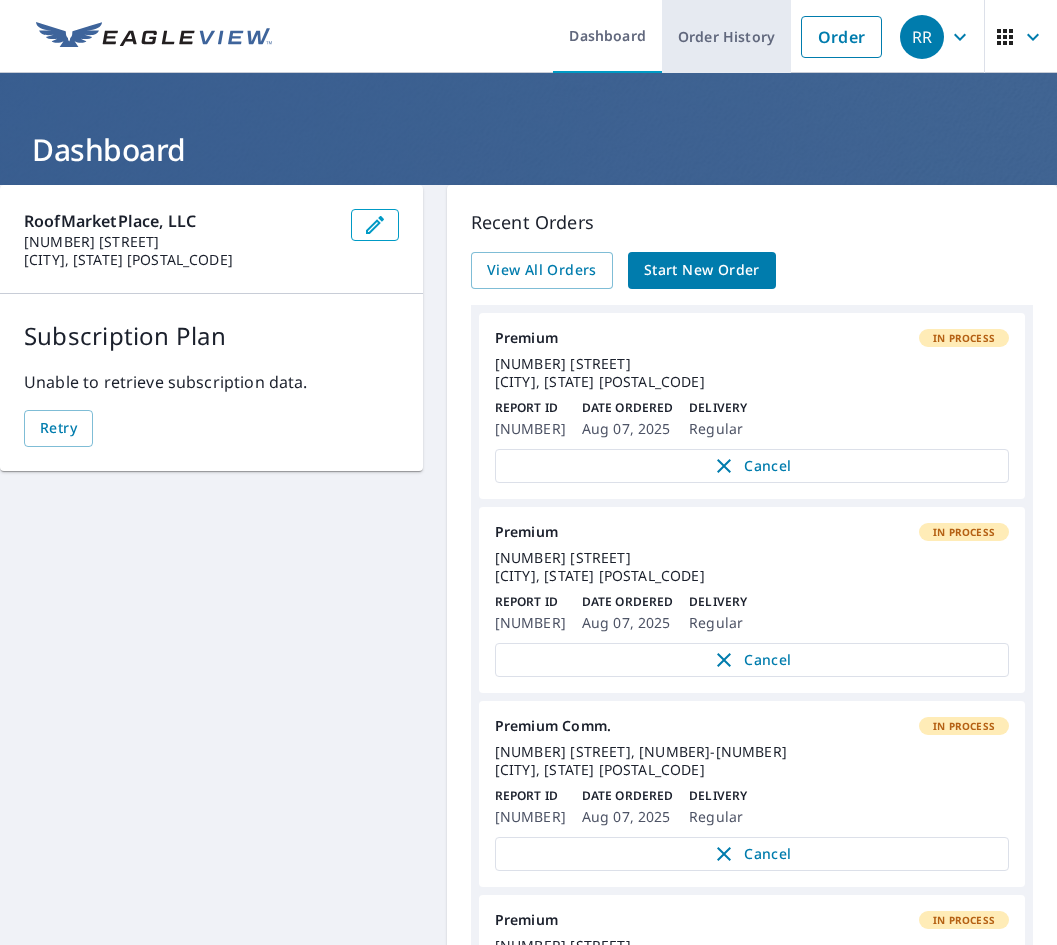 click on "Order History" at bounding box center [726, 36] 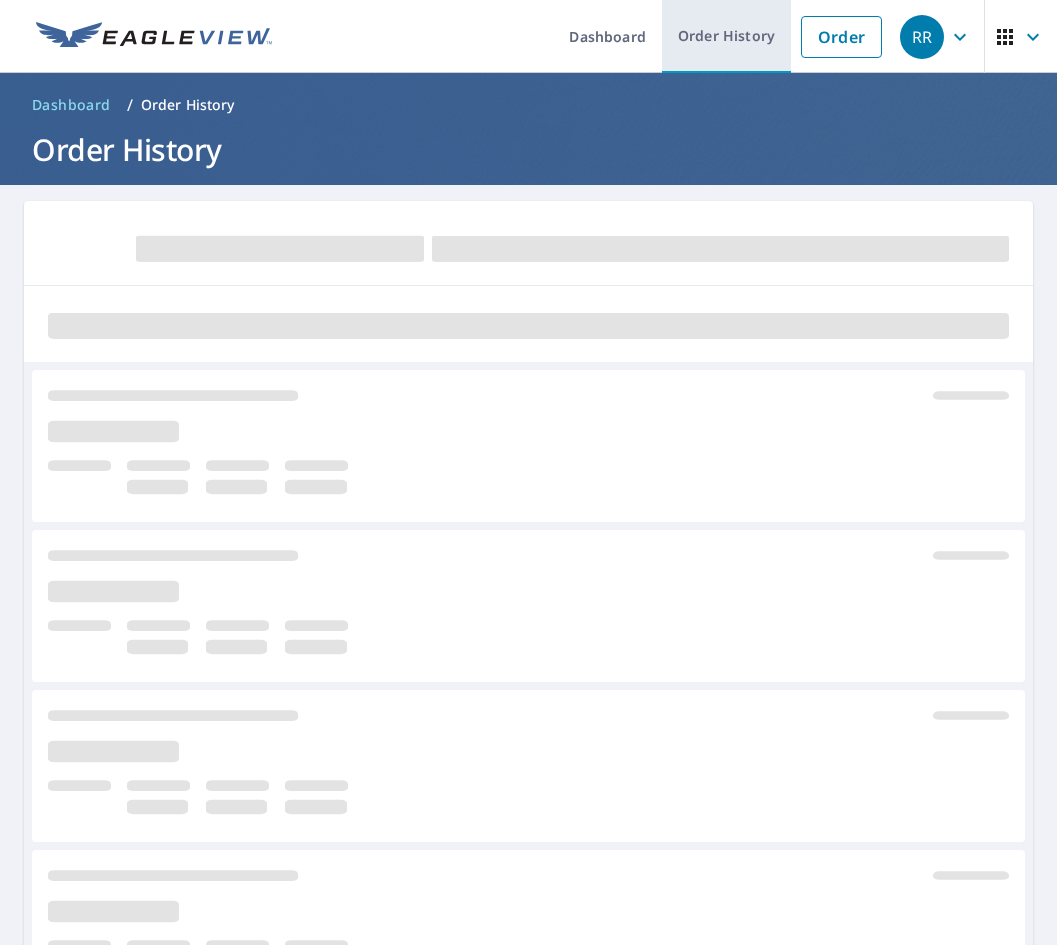click on "Order History" at bounding box center (726, 36) 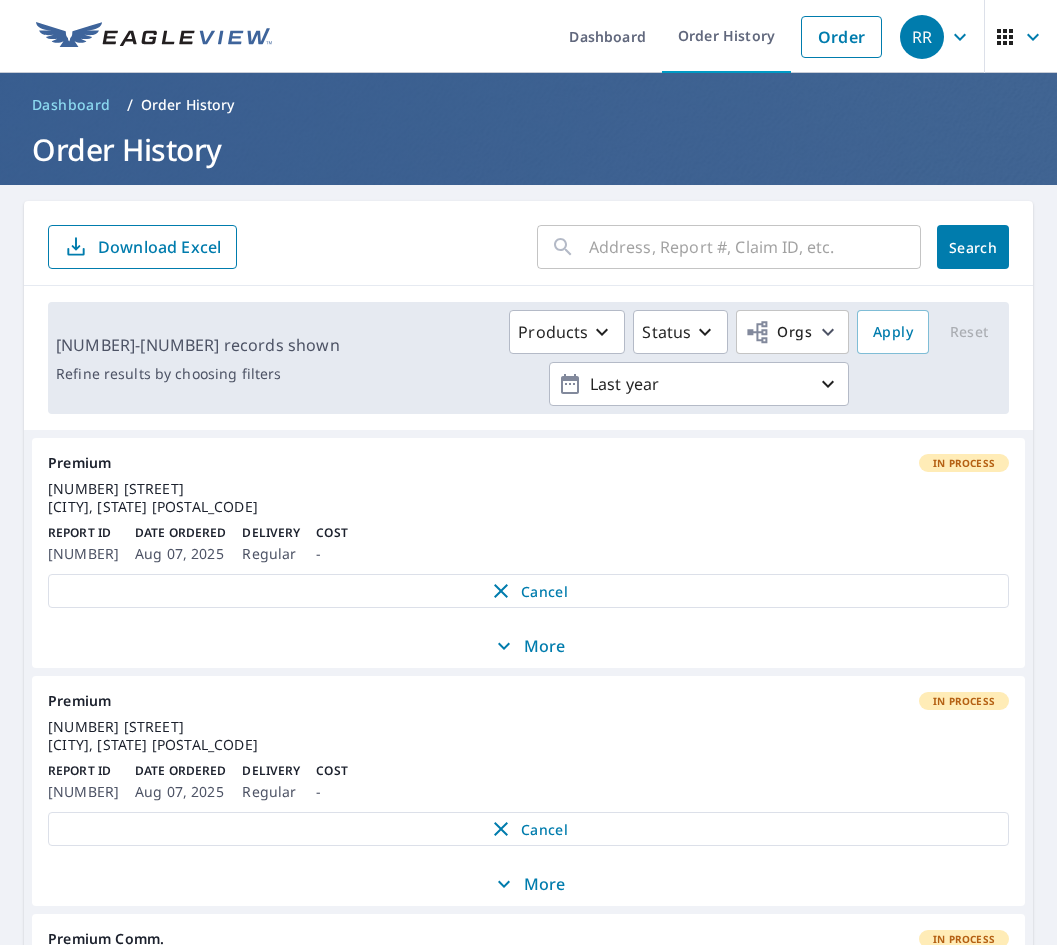 click at bounding box center [755, 247] 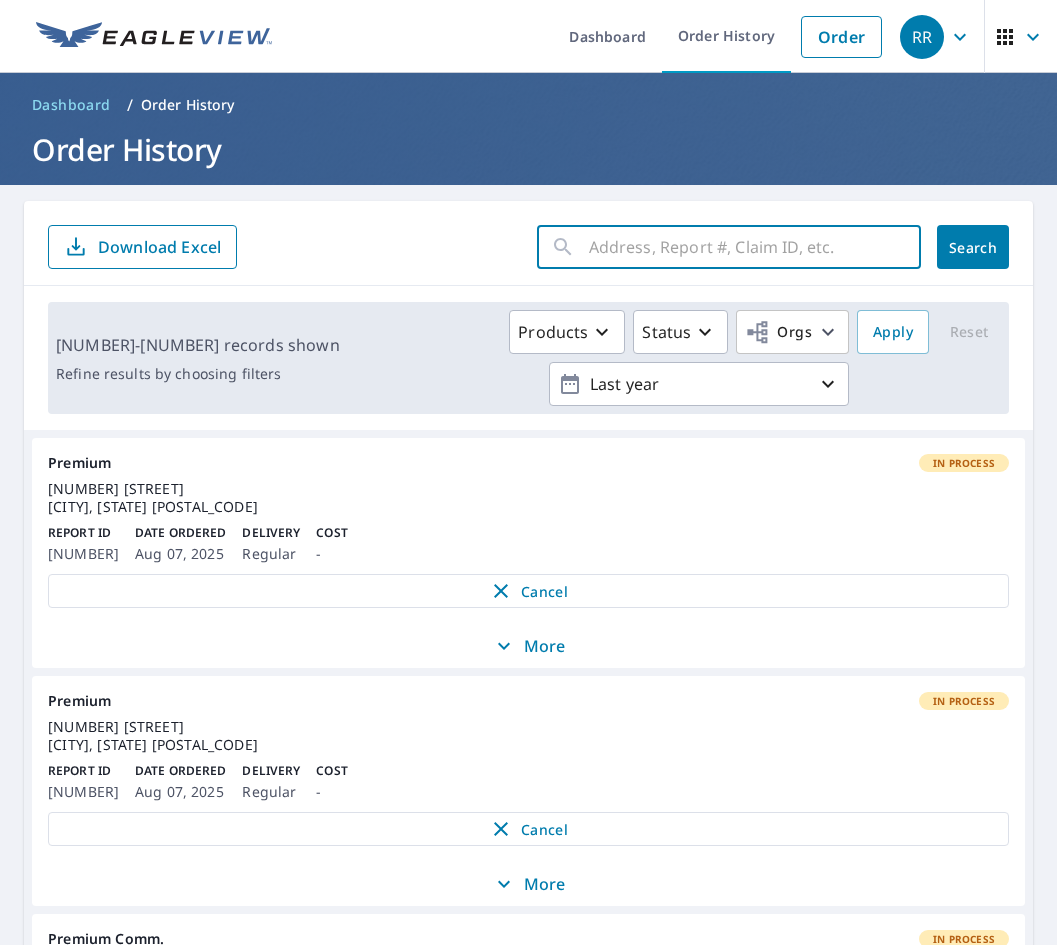 paste on "[NUMBER]-[CODE]" 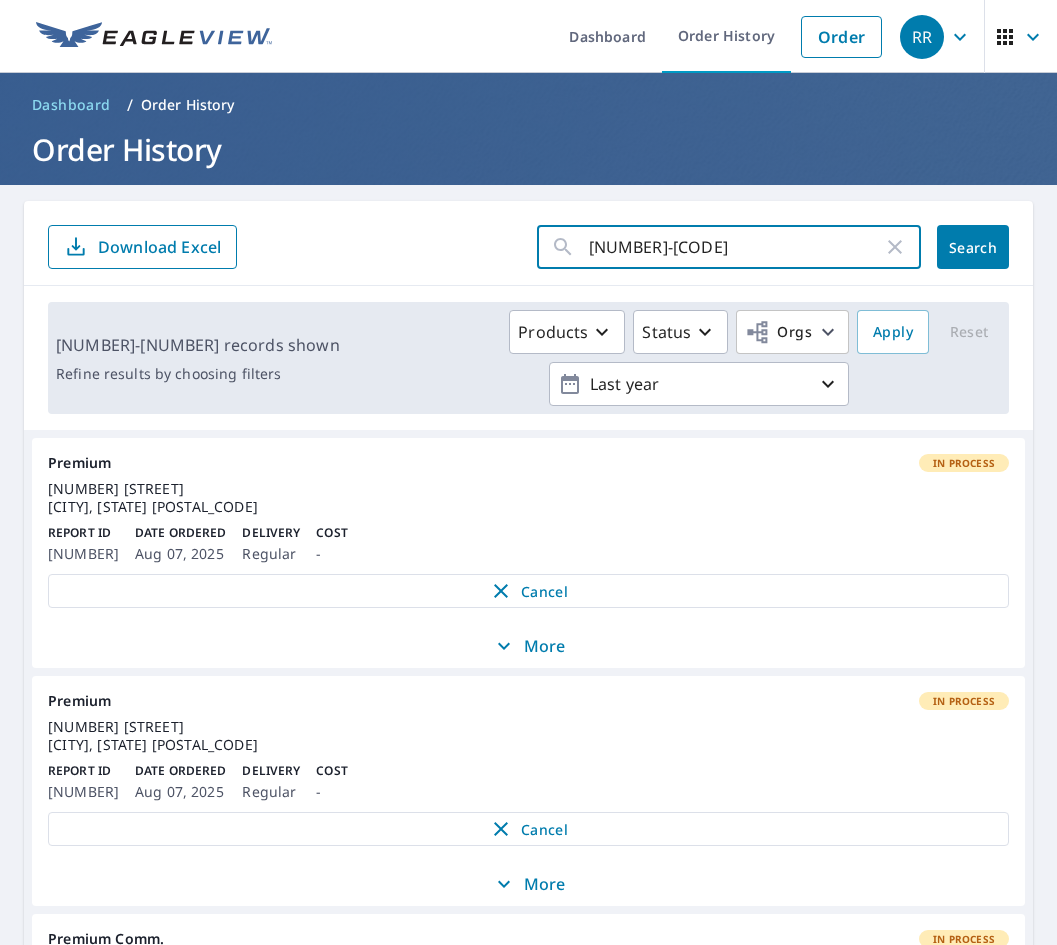 type on "[NUMBER]-[CODE]" 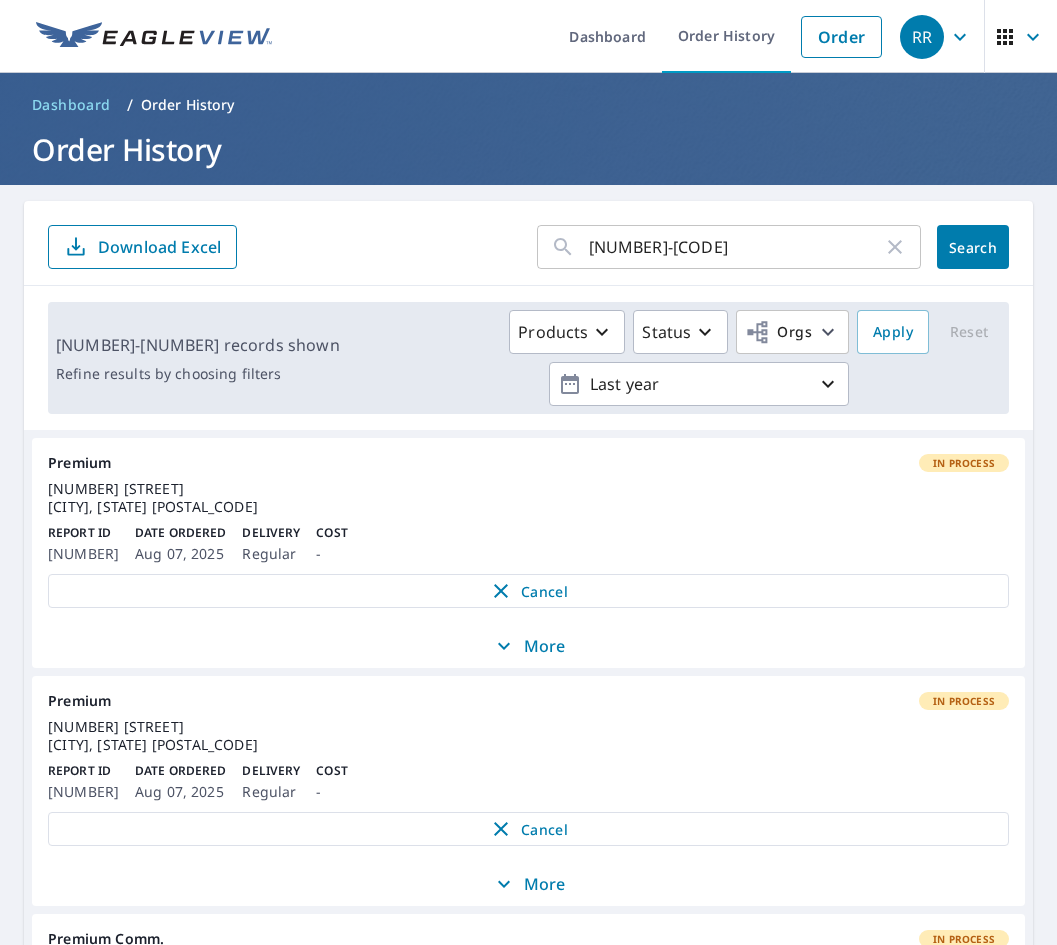 click on "[NUMBER]-[CODE]" at bounding box center [736, 247] 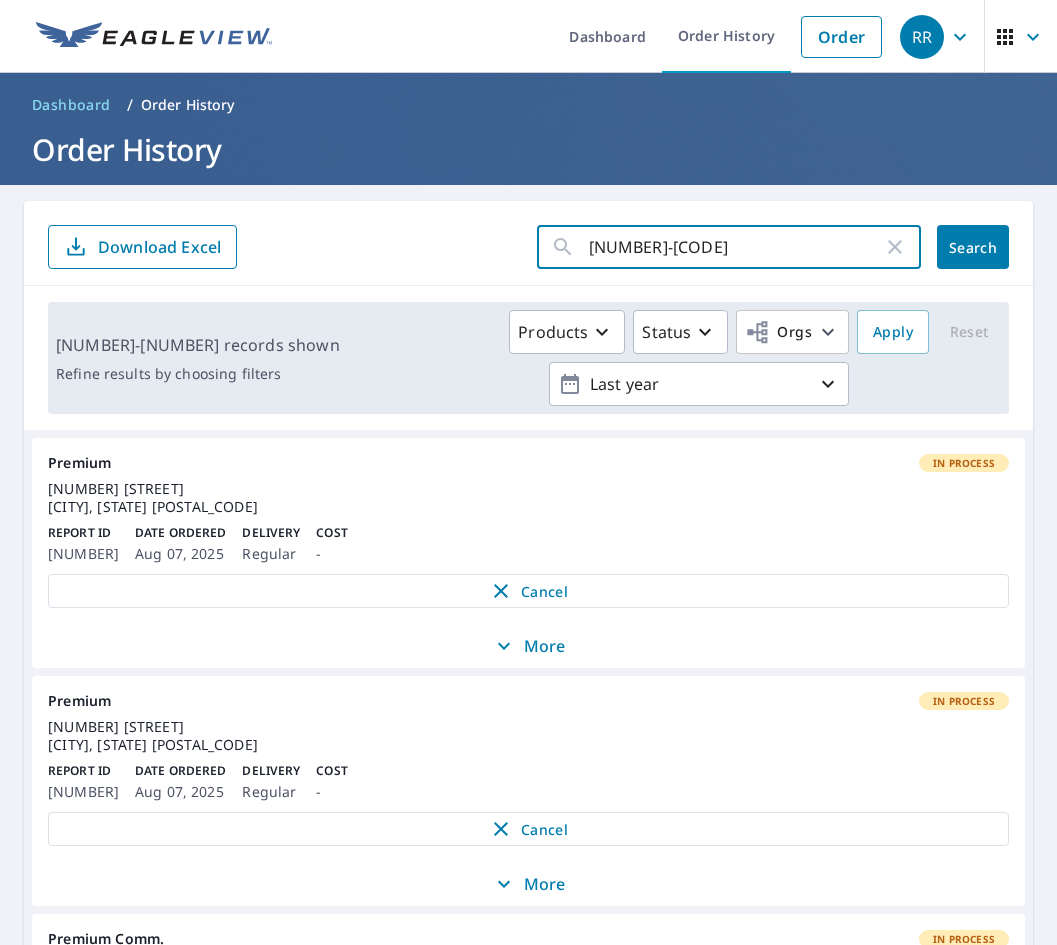 click on "Search" 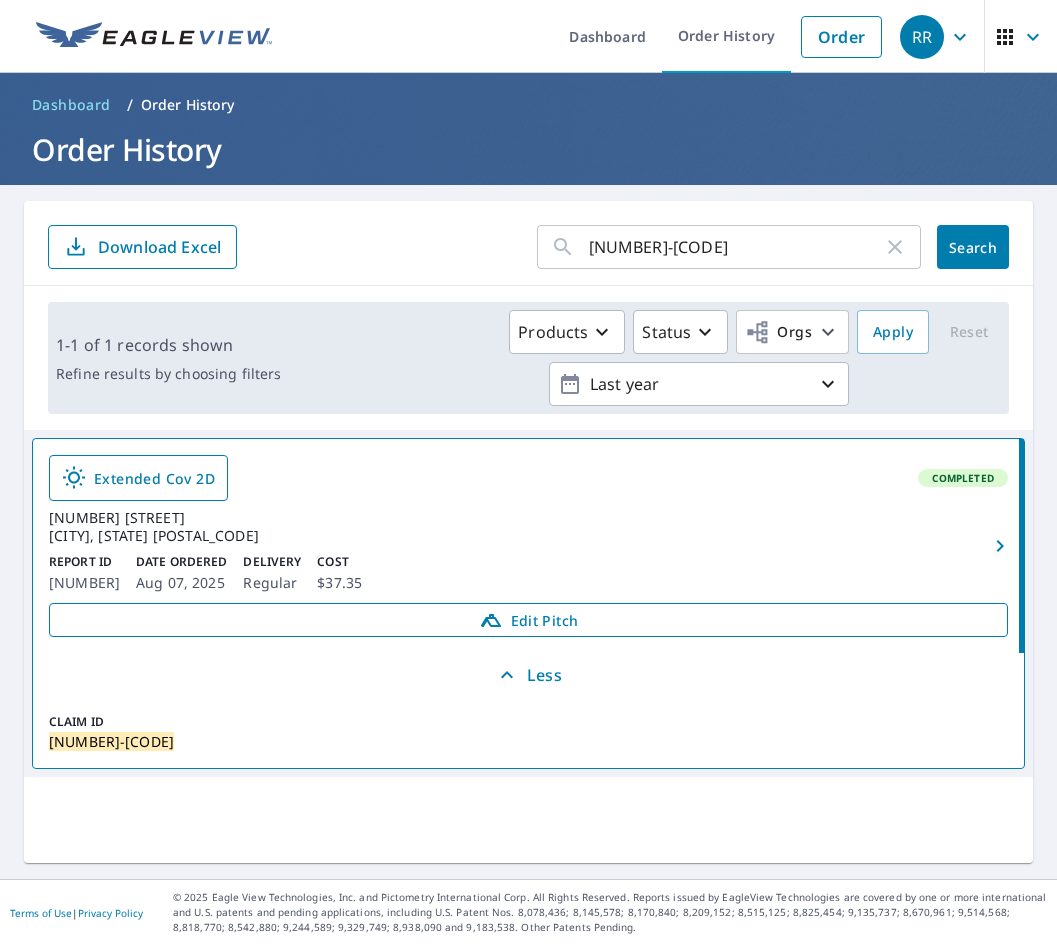 click on "Edit Pitch" at bounding box center (528, 620) 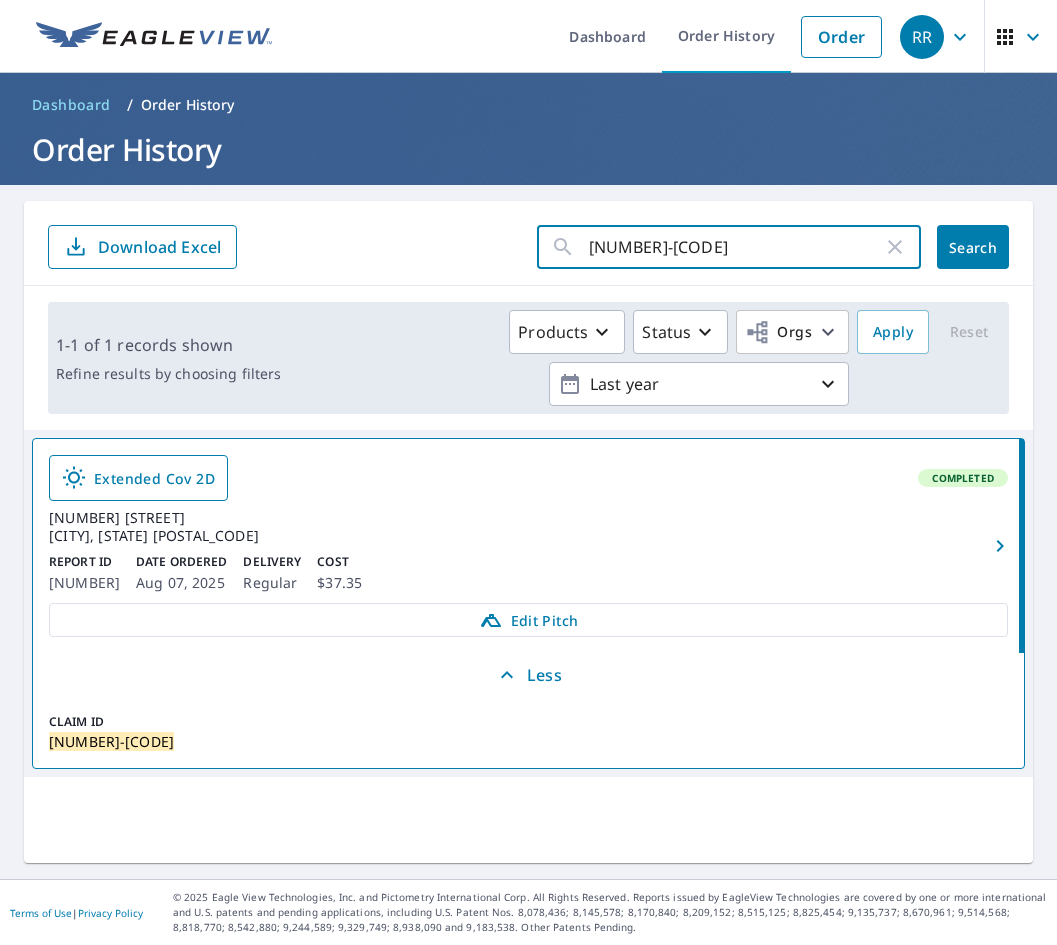 drag, startPoint x: 685, startPoint y: 250, endPoint x: 440, endPoint y: 246, distance: 245.03265 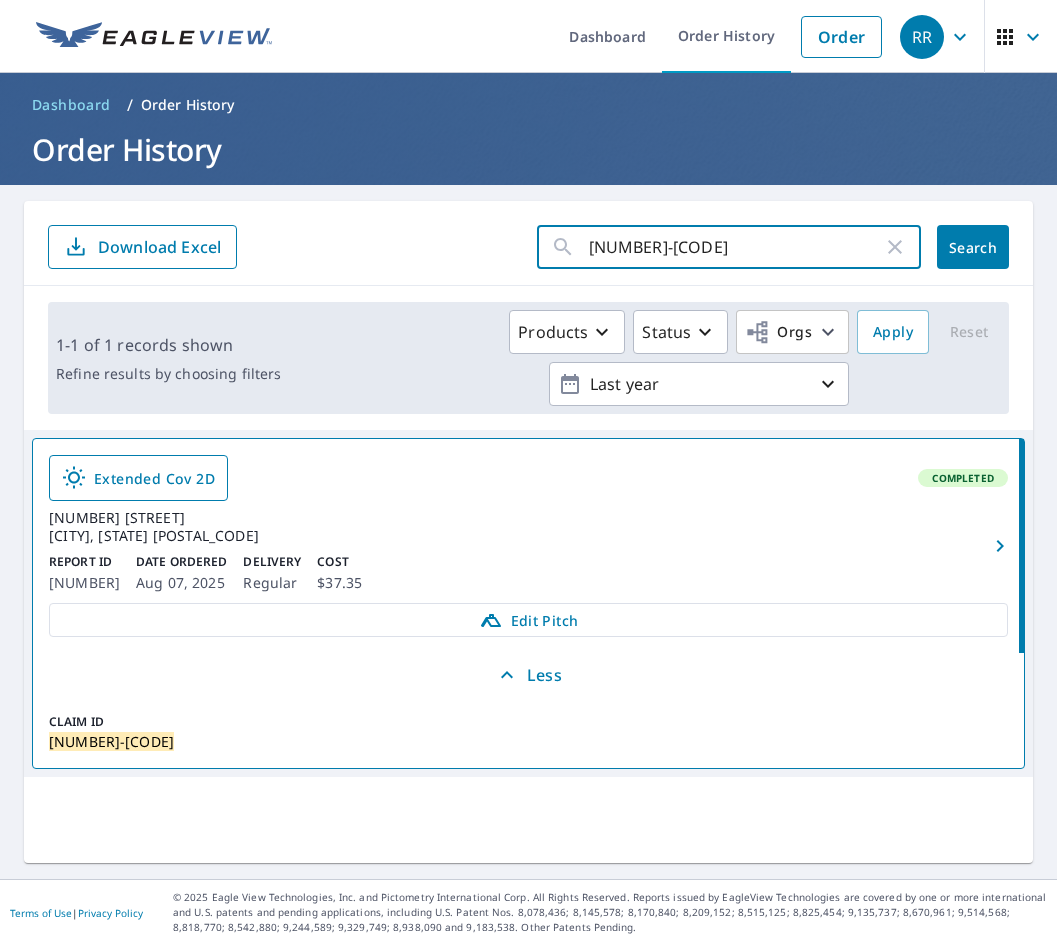 type on "[NUMBER]-[CODE]" 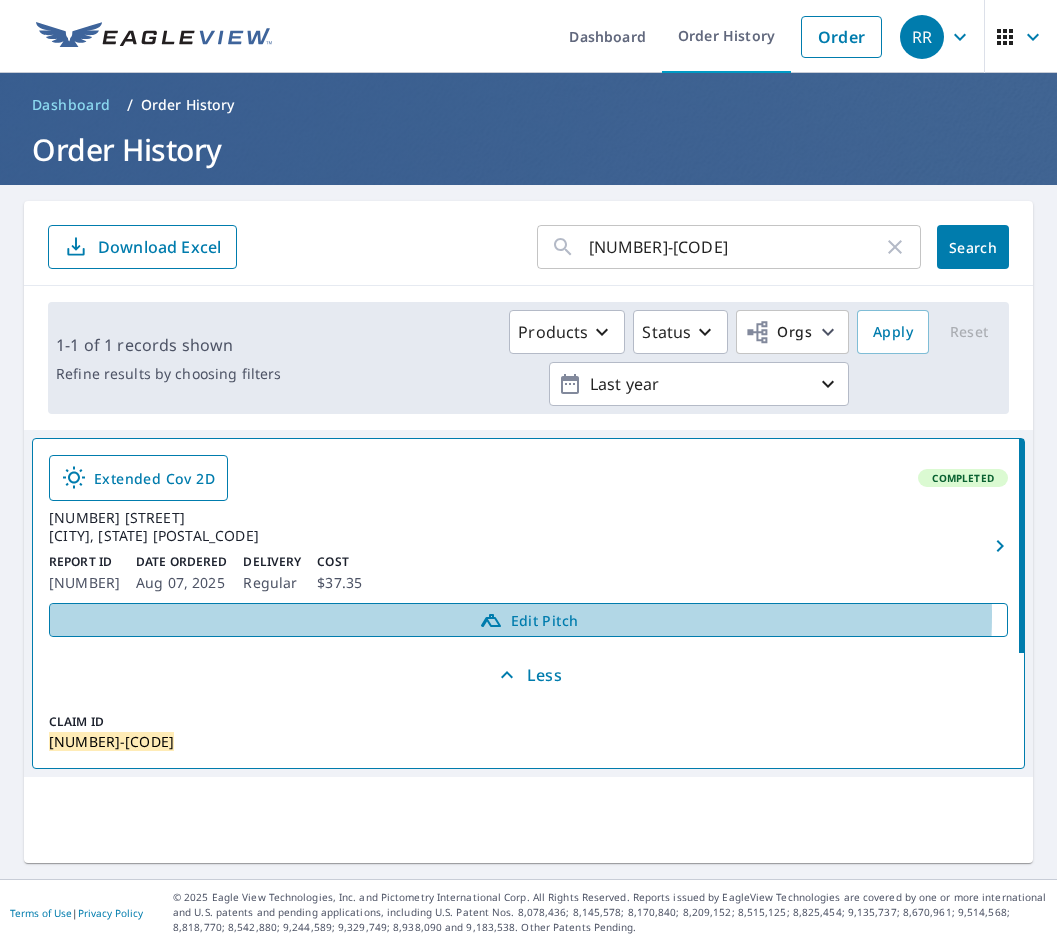 click on "Edit Pitch" at bounding box center [528, 620] 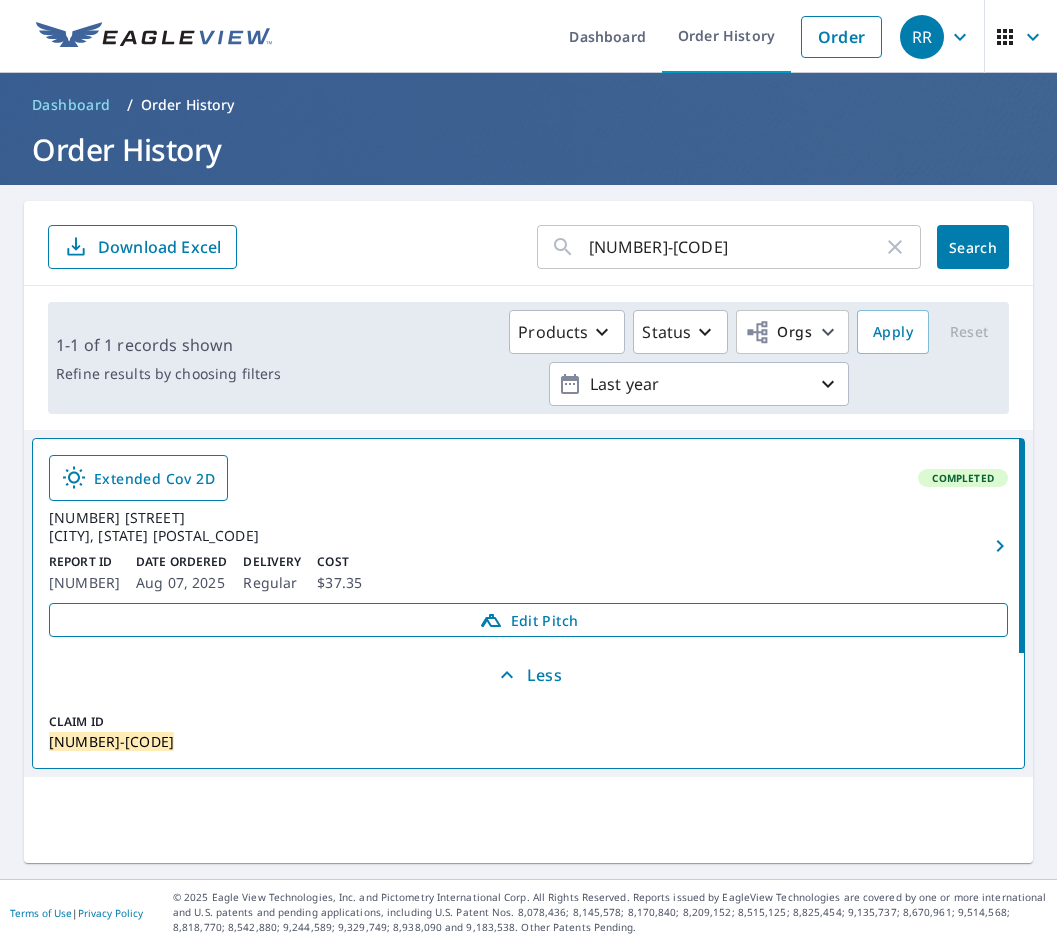 click on "Edit Pitch" at bounding box center (528, 620) 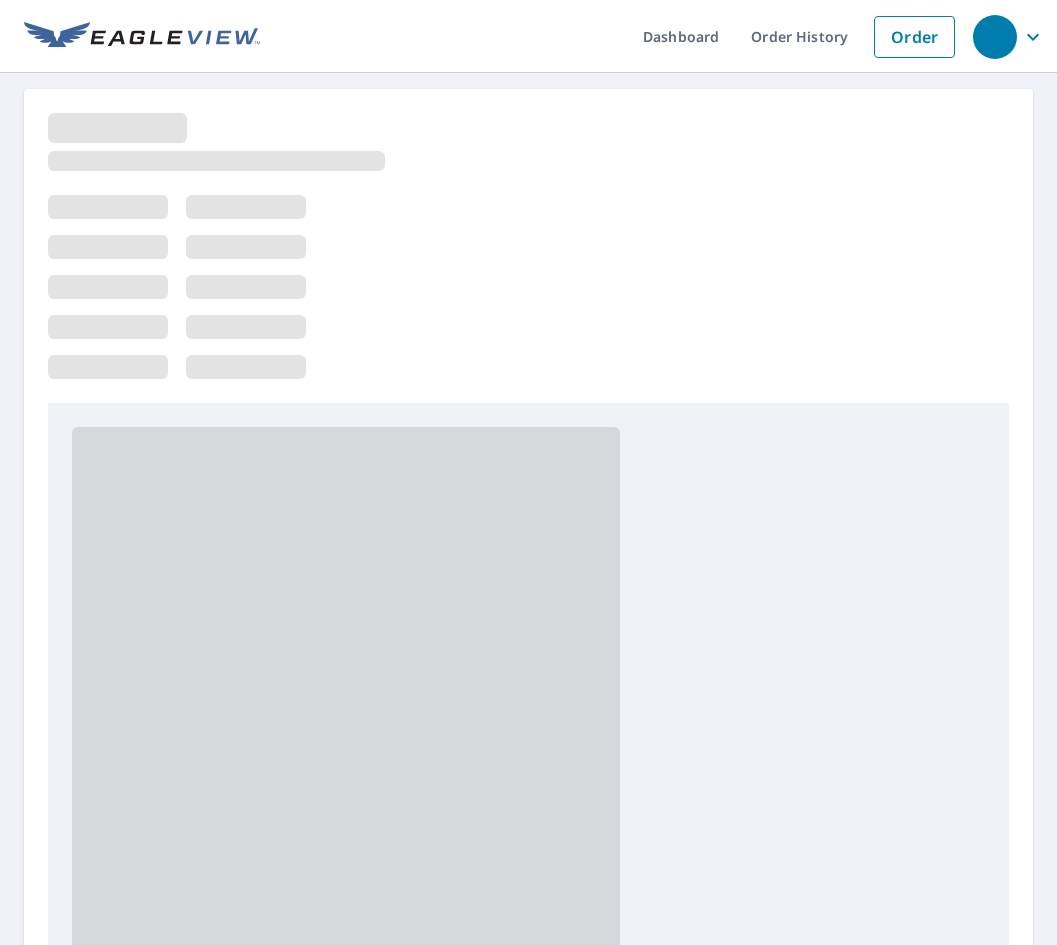 scroll, scrollTop: 0, scrollLeft: 0, axis: both 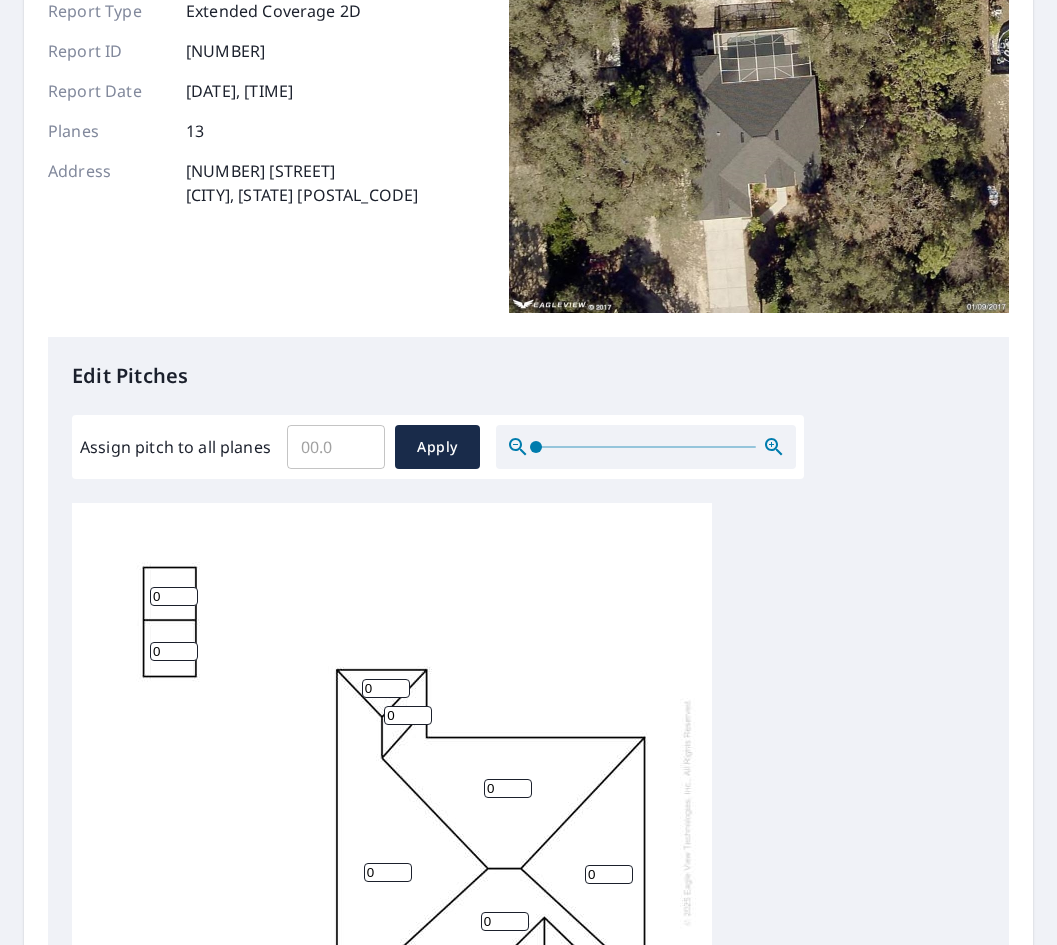click on "Assign pitch to all planes" at bounding box center (336, 447) 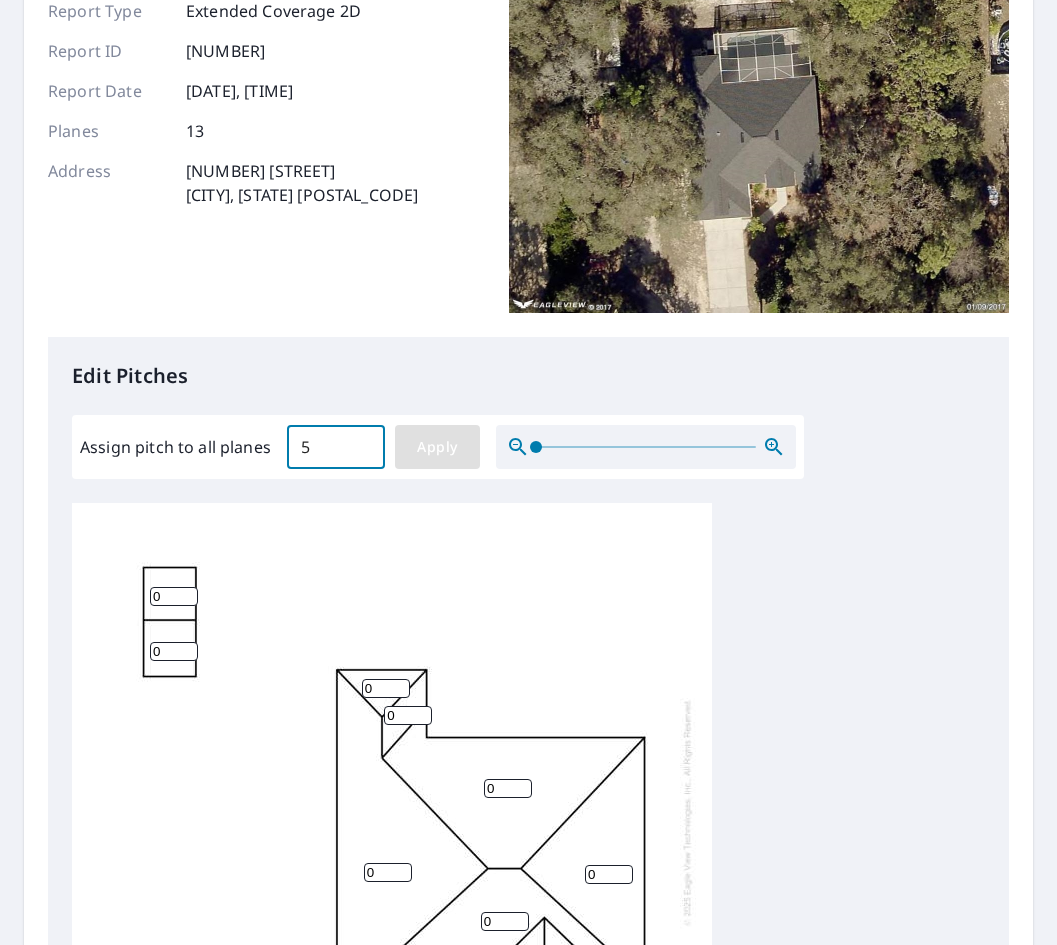 type on "5" 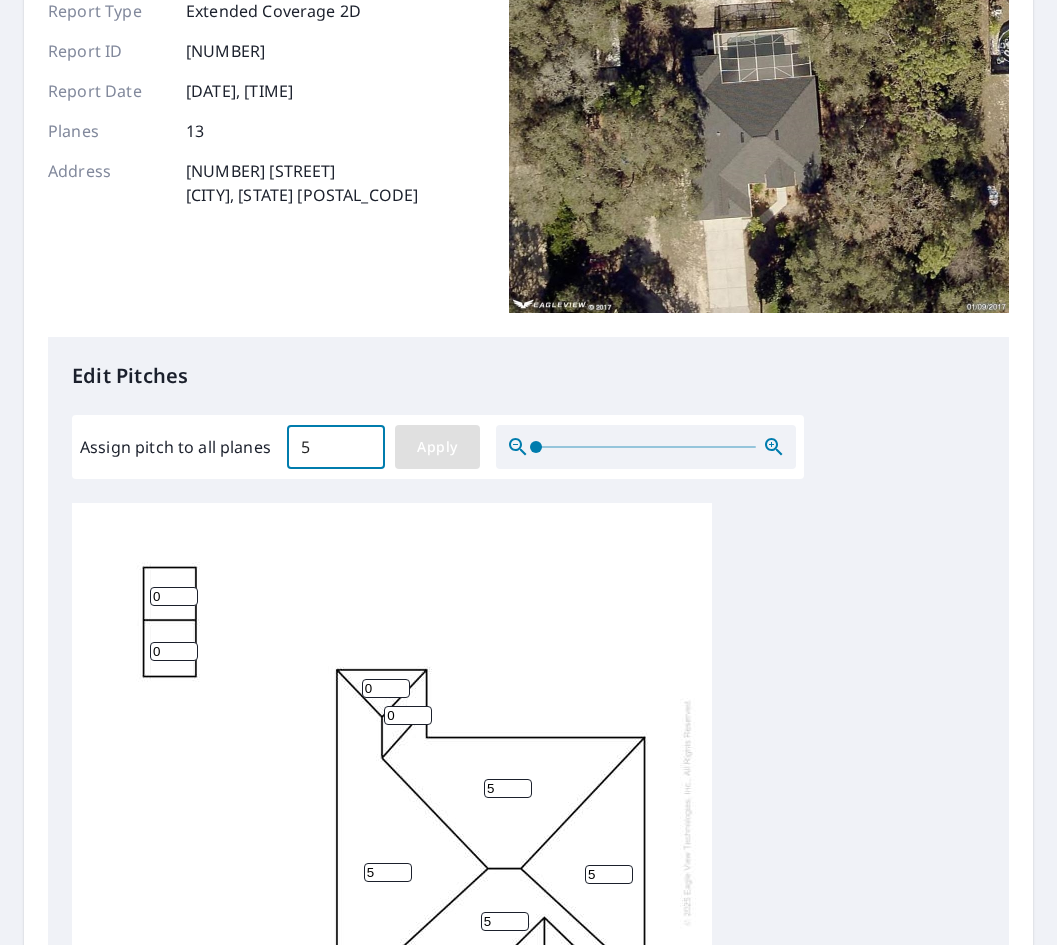type on "5" 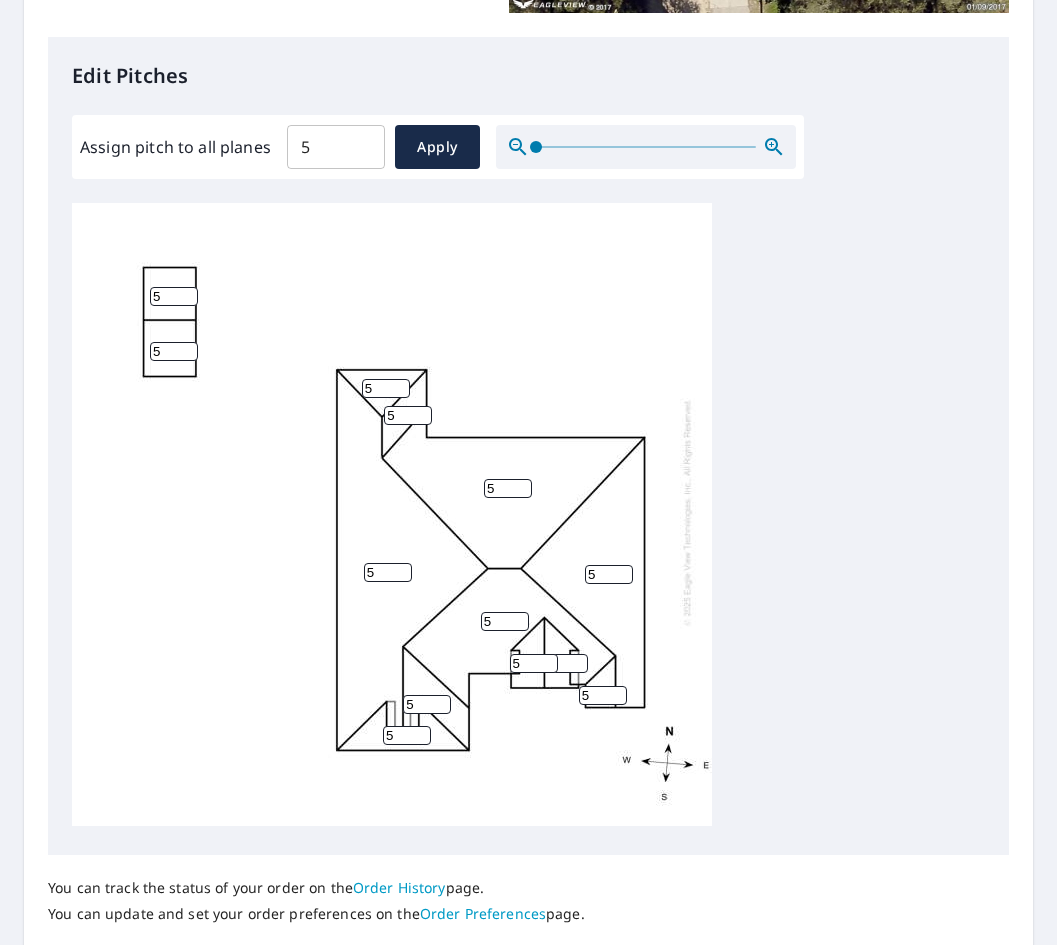 scroll, scrollTop: 653, scrollLeft: 0, axis: vertical 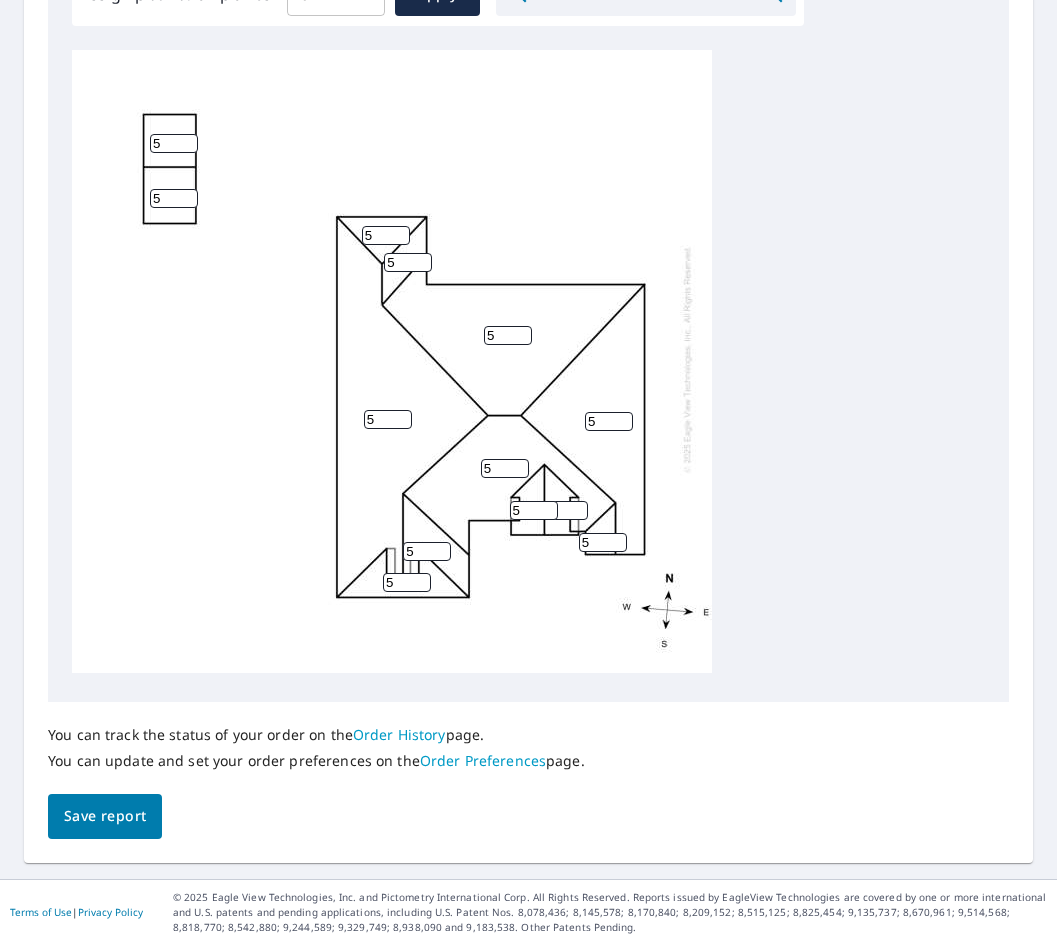 click on "Save report" at bounding box center (105, 816) 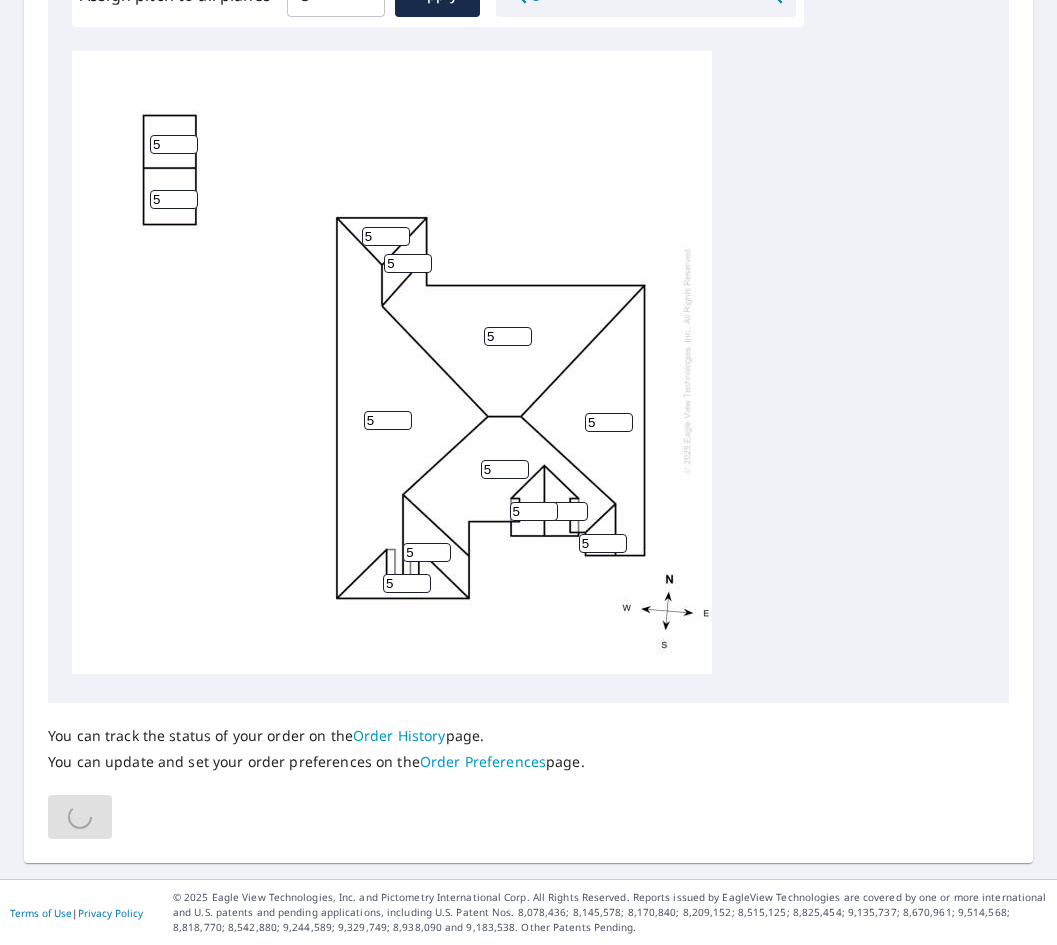scroll, scrollTop: 652, scrollLeft: 0, axis: vertical 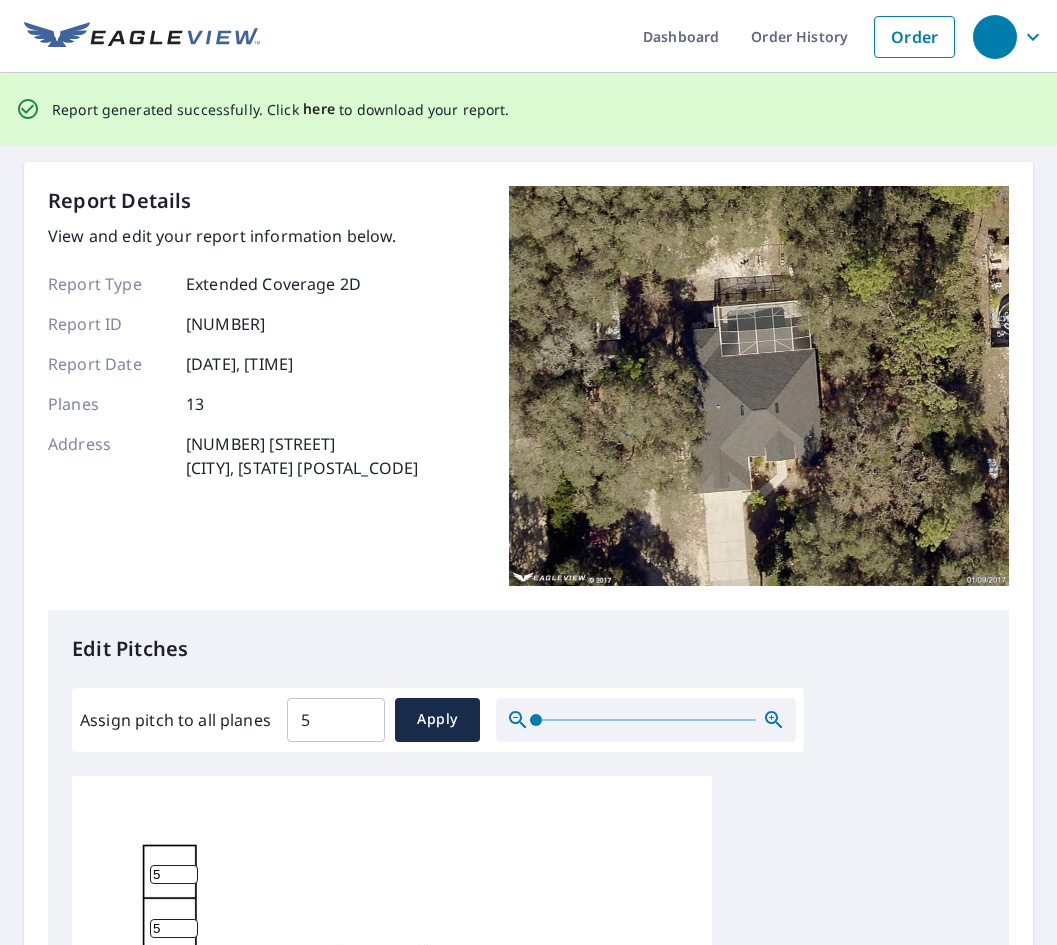 click on "here" at bounding box center [319, 109] 